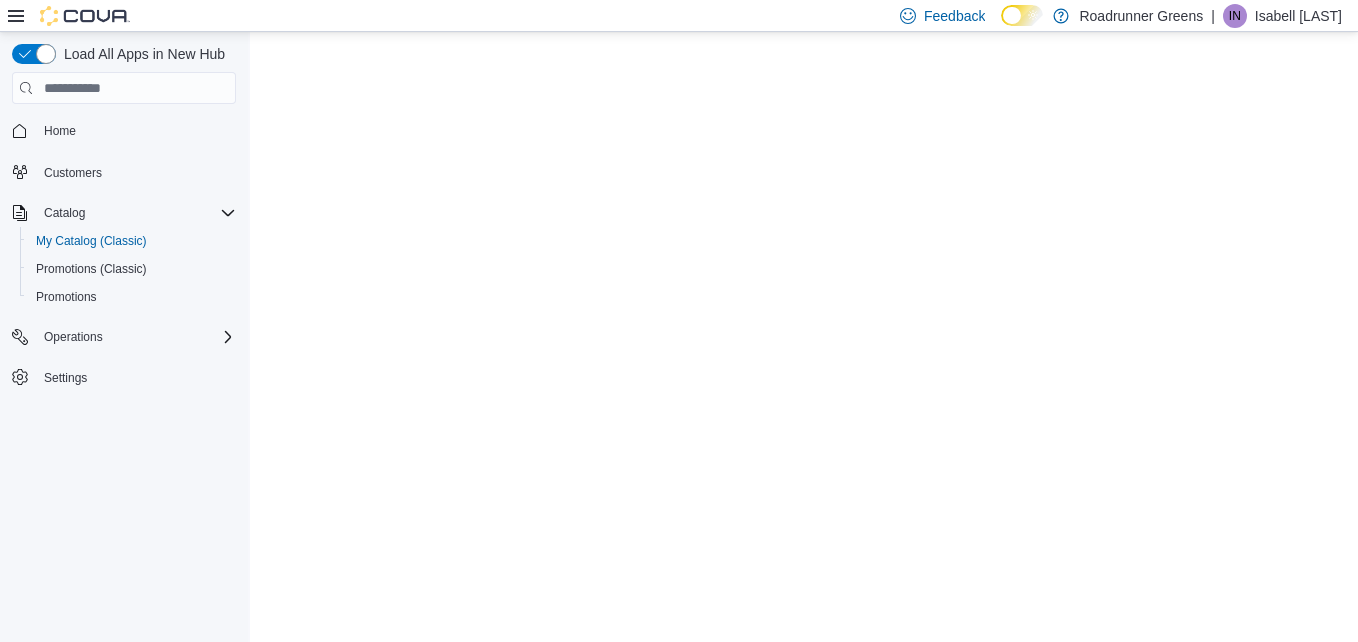 scroll, scrollTop: 0, scrollLeft: 0, axis: both 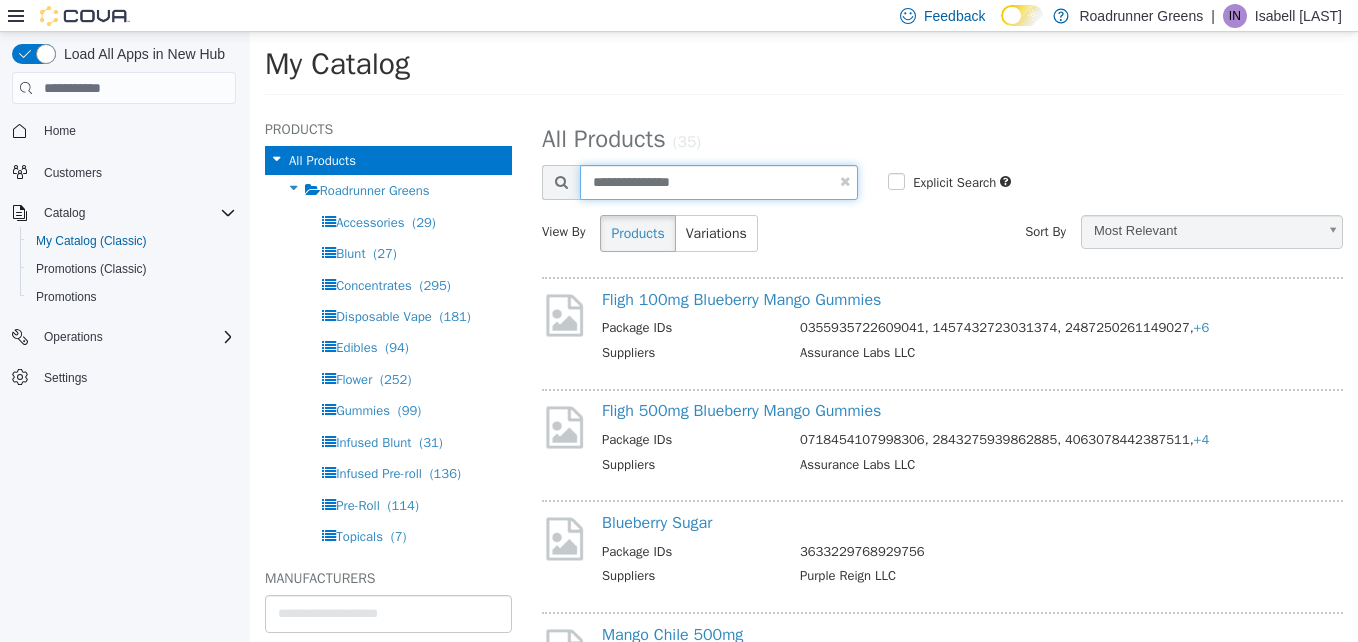 click on "**********" at bounding box center (719, 182) 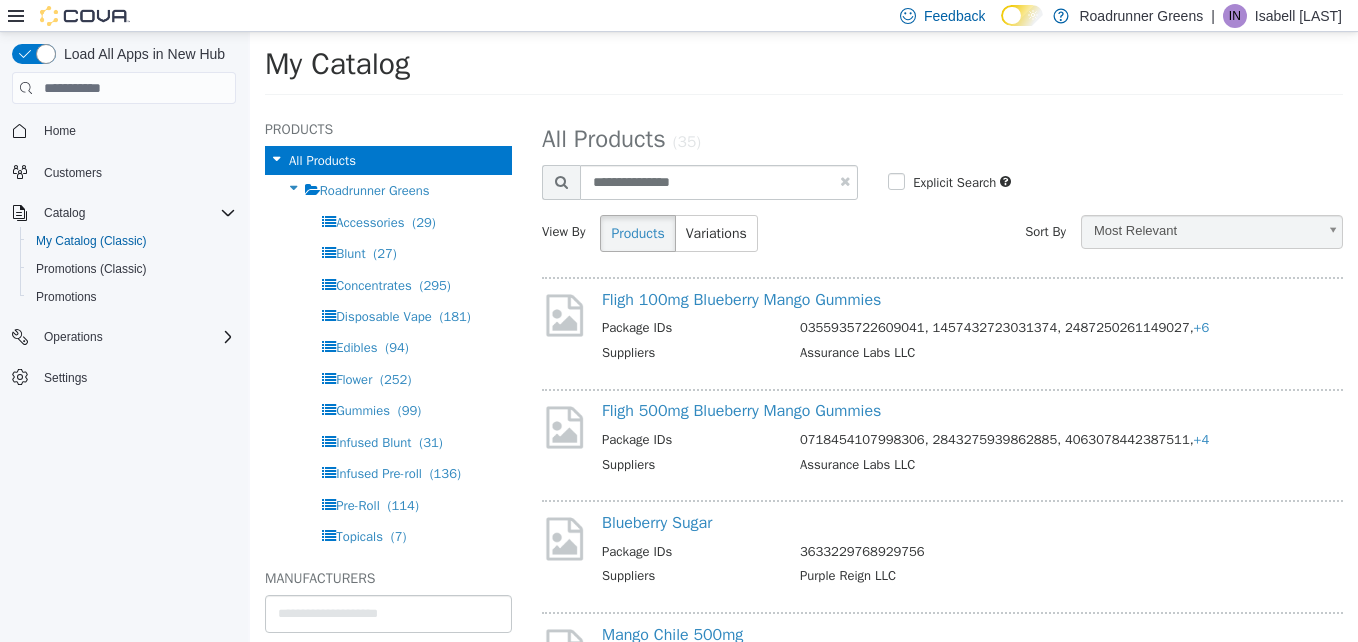 click at bounding box center [845, 181] 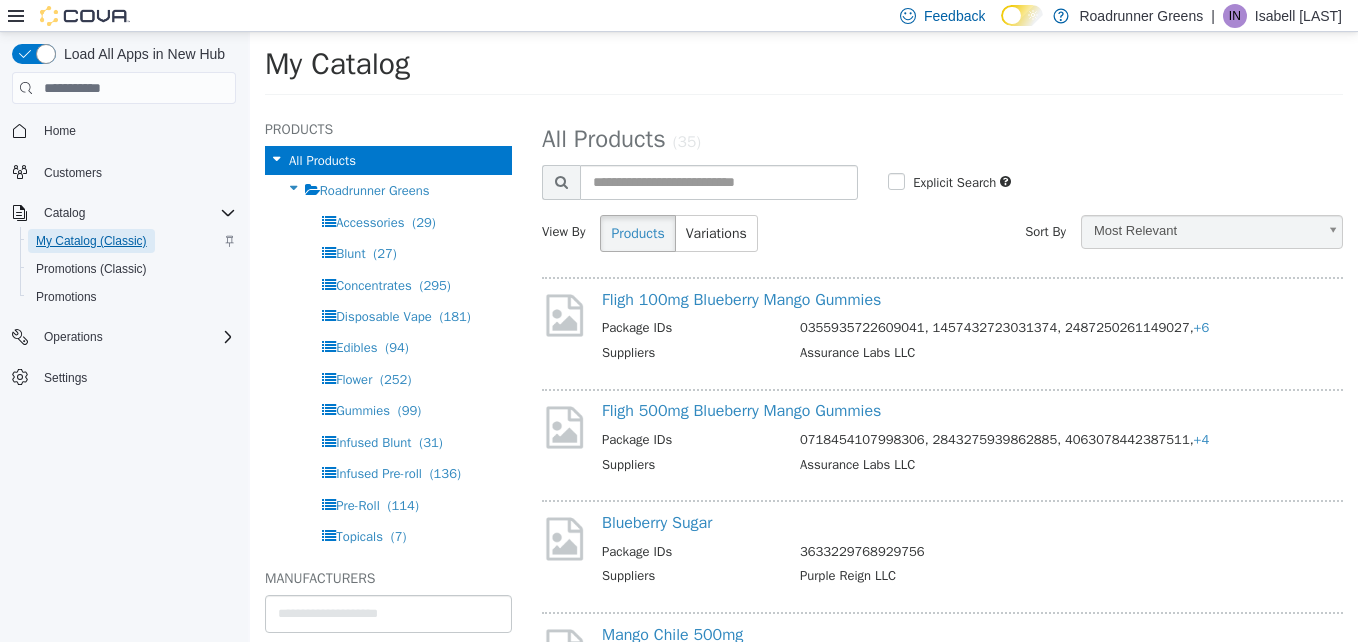 click on "My Catalog (Classic)" at bounding box center [91, 241] 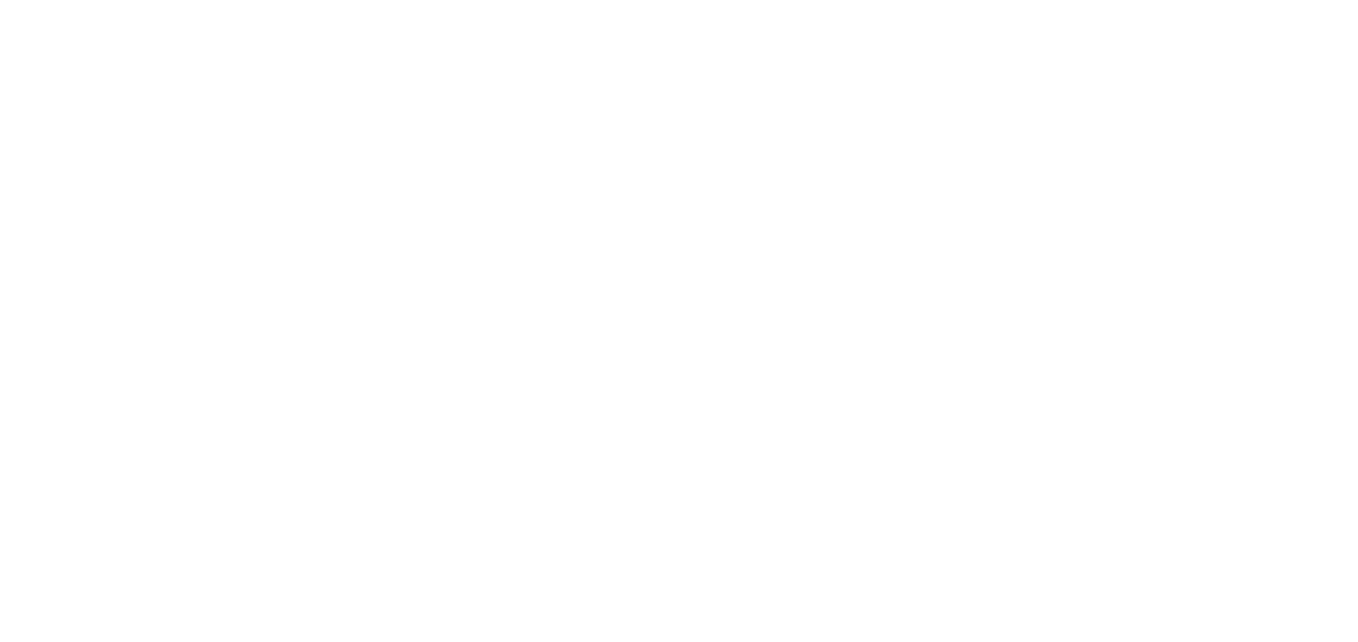 scroll, scrollTop: 0, scrollLeft: 0, axis: both 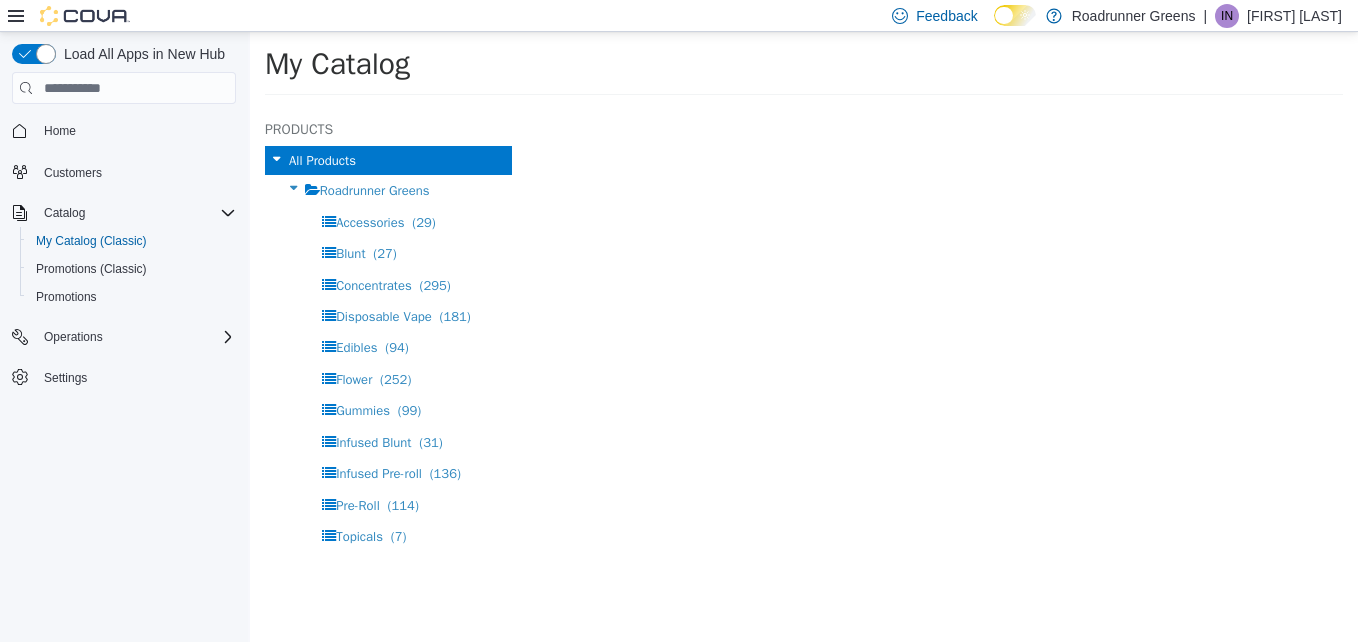 select on "**********" 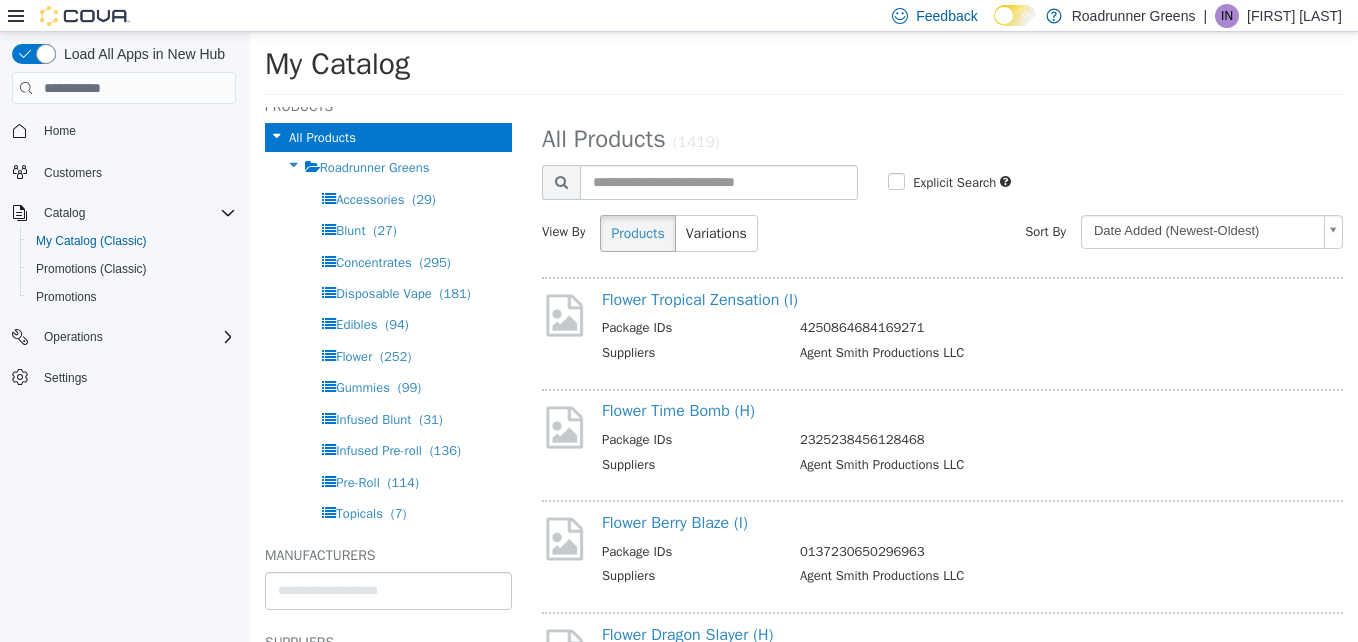 scroll, scrollTop: 27, scrollLeft: 0, axis: vertical 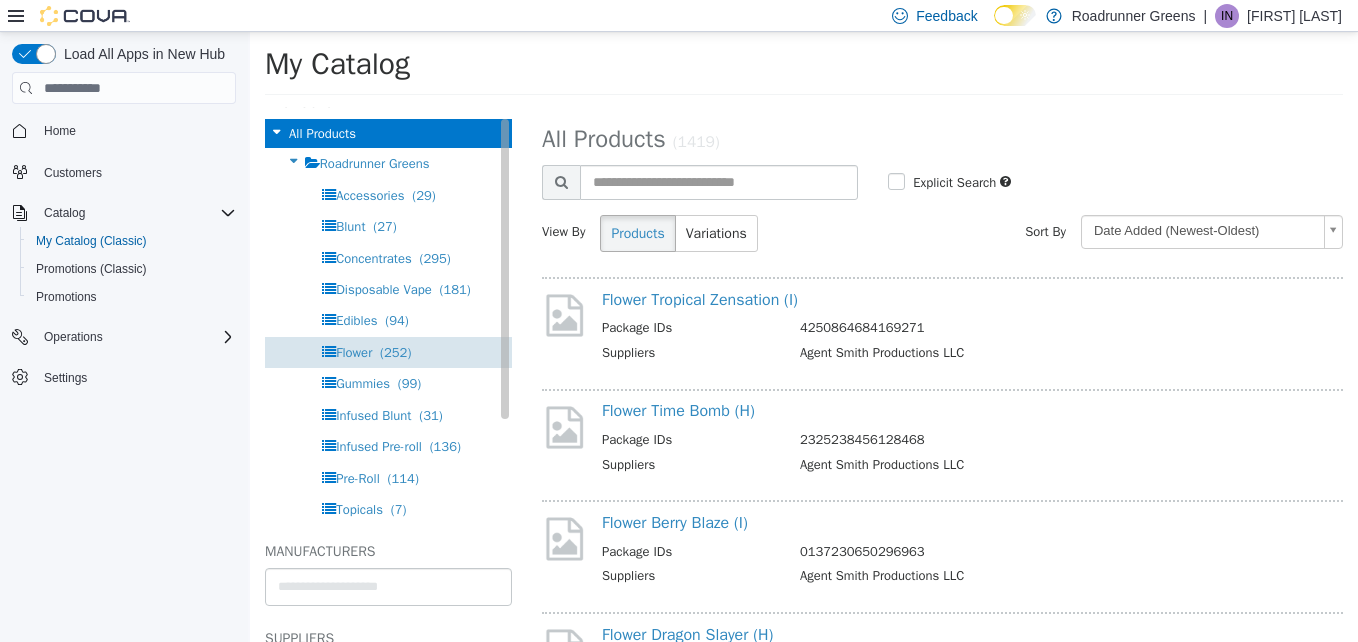 click on "Flower
(252)" at bounding box center (388, 352) 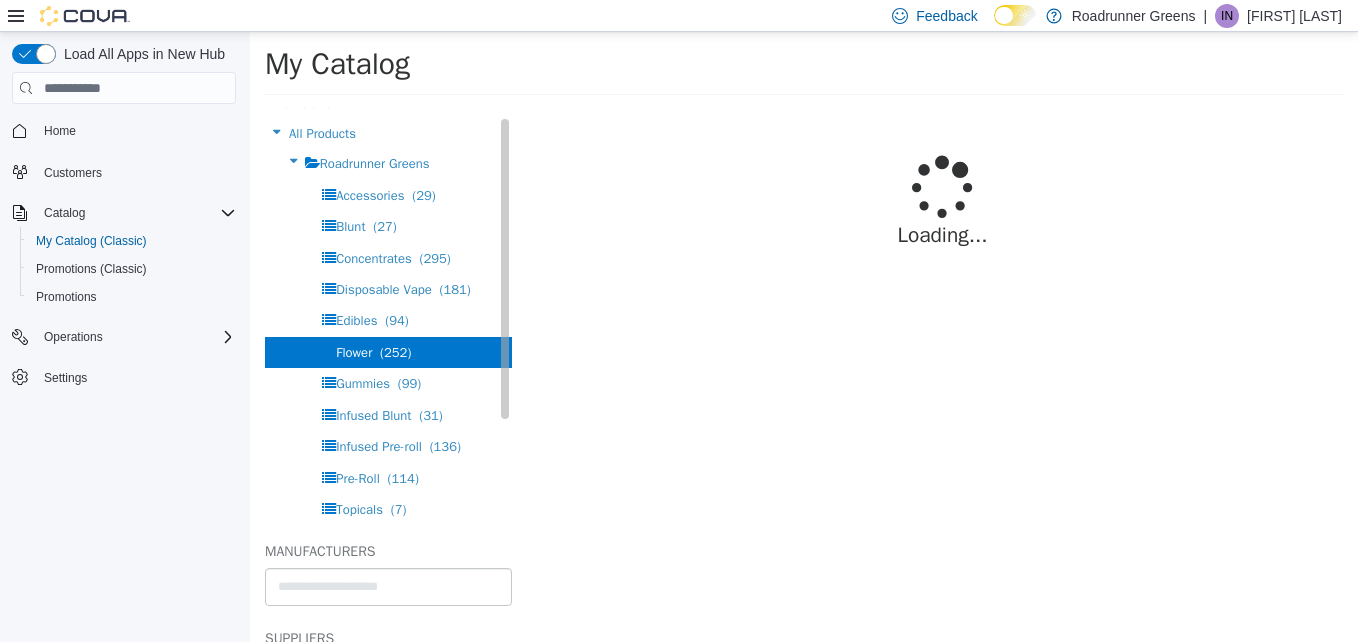 select on "**********" 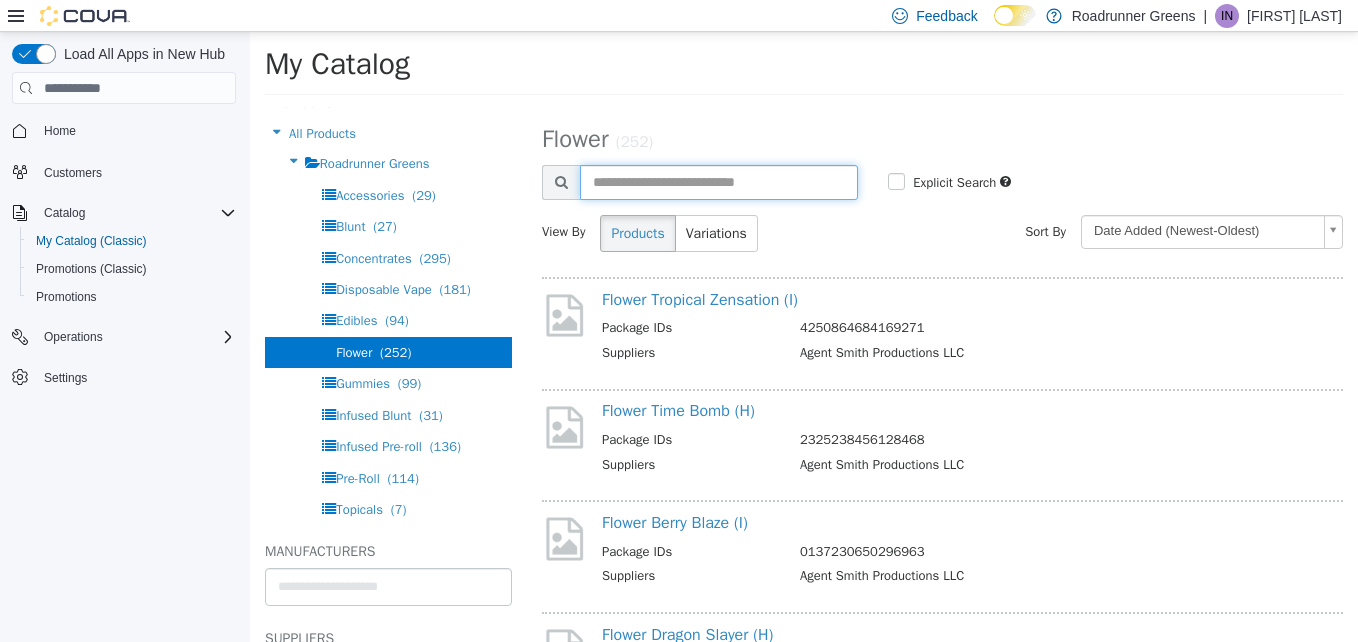 click at bounding box center [719, 182] 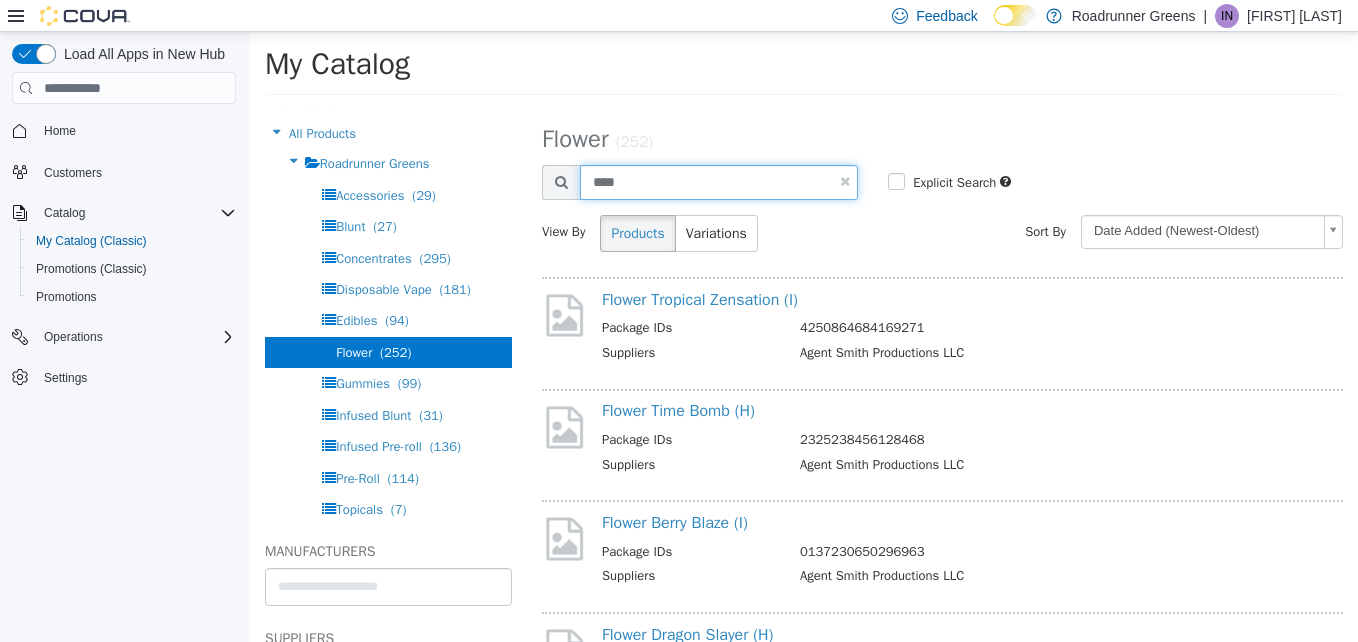 type on "****" 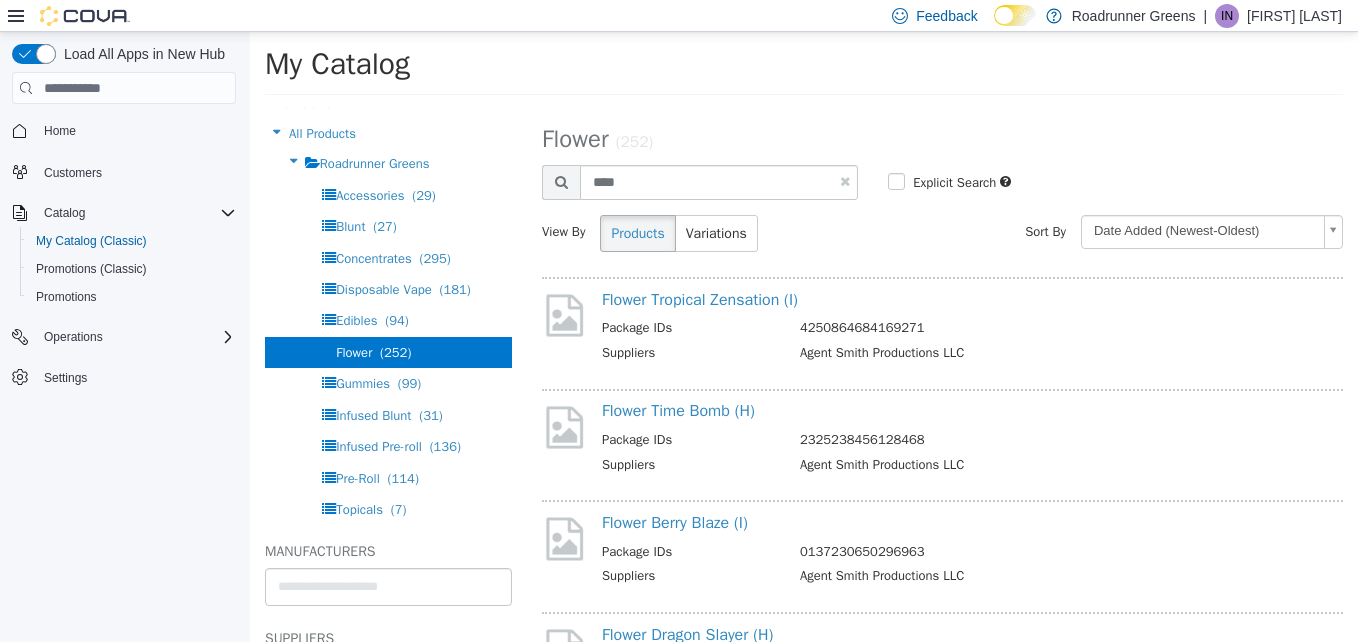 select on "**********" 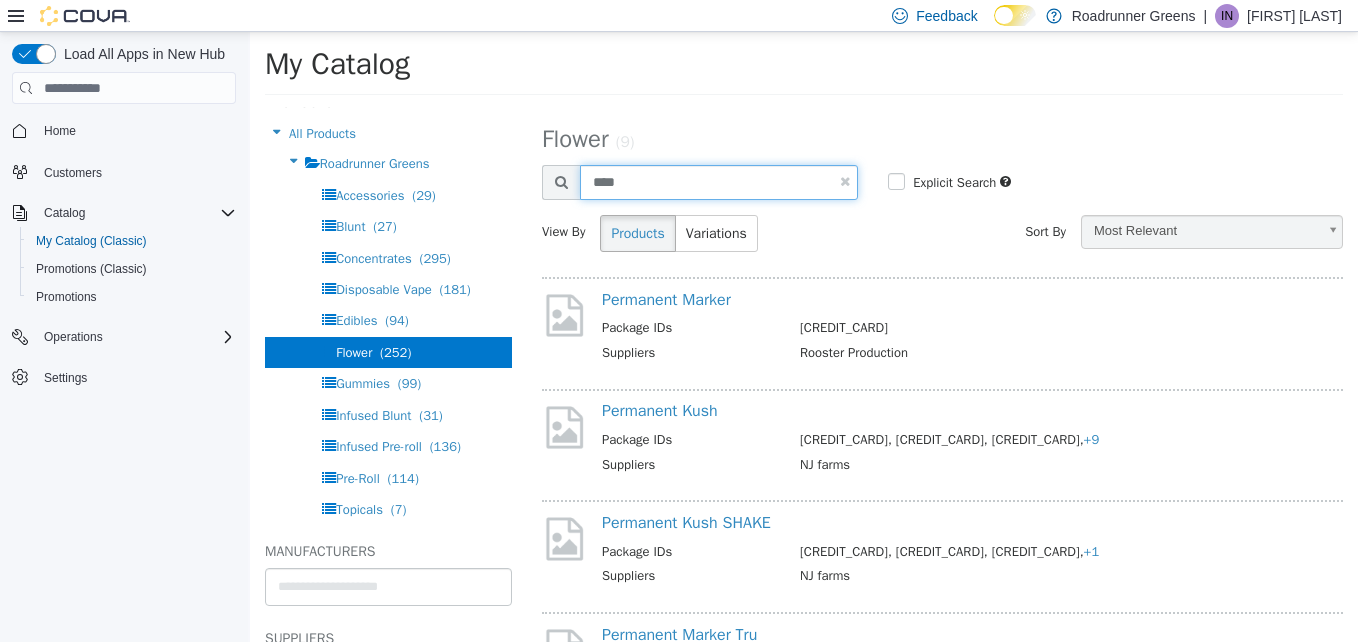 click on "****" at bounding box center [719, 182] 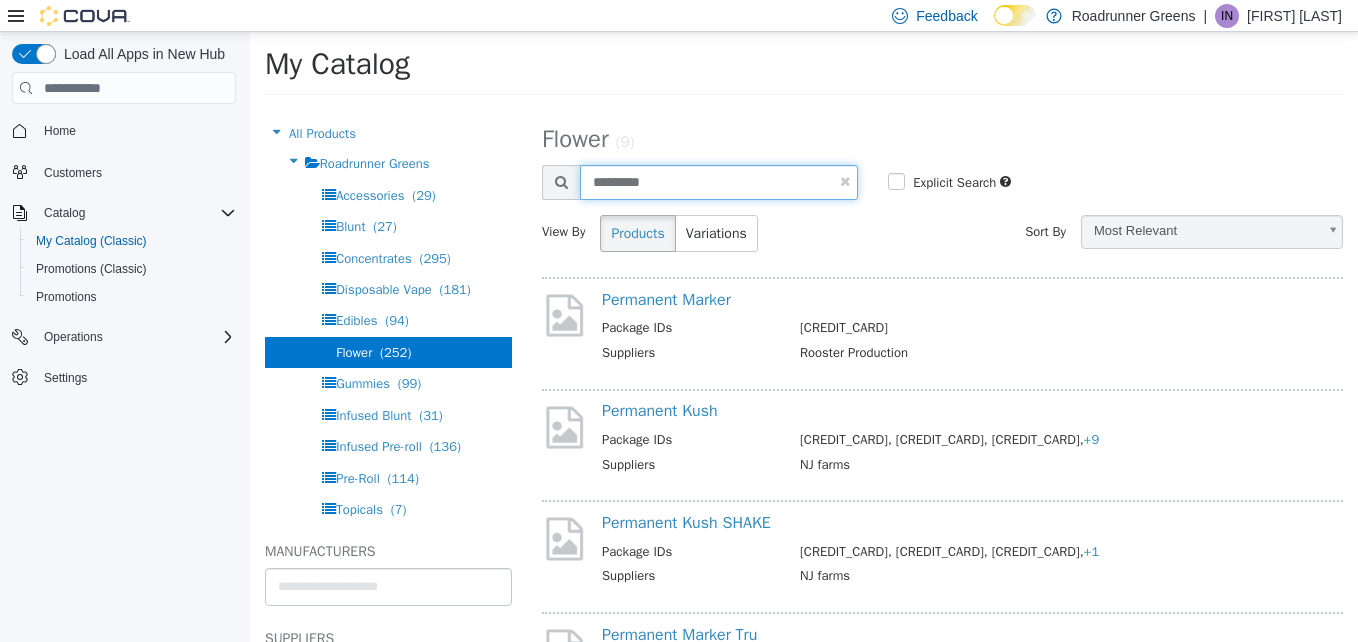 type on "*********" 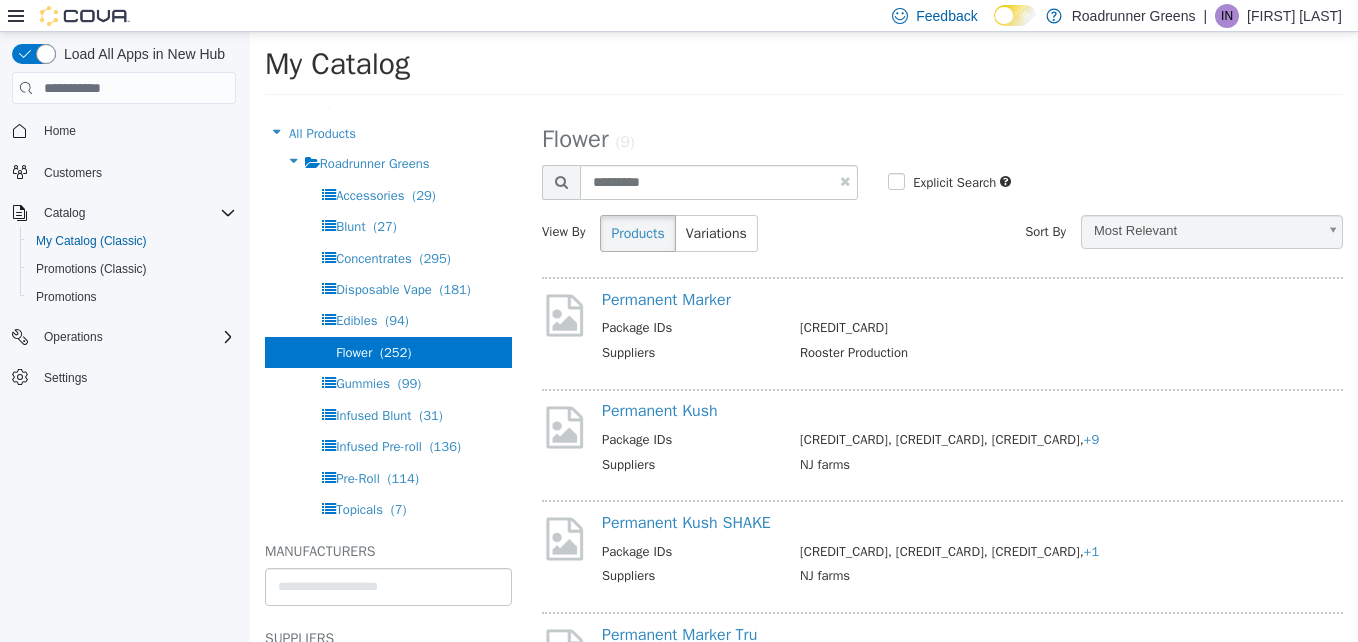 select on "**********" 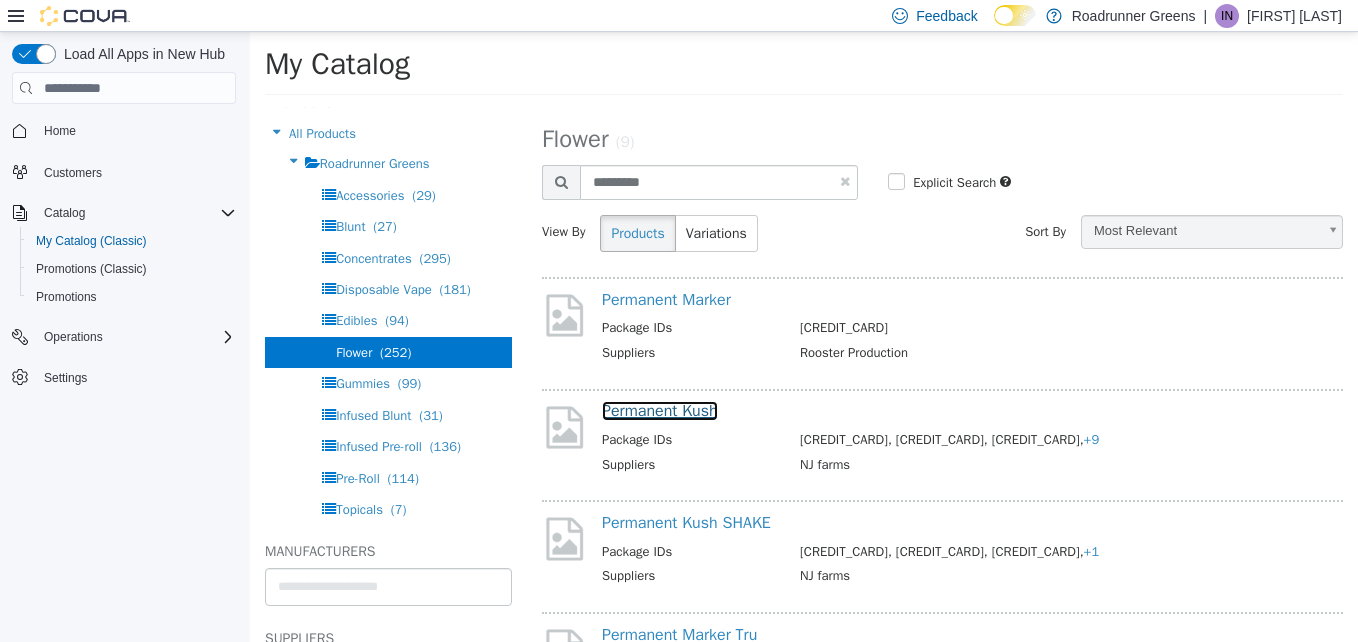 click on "Permanent Kush" at bounding box center [660, 411] 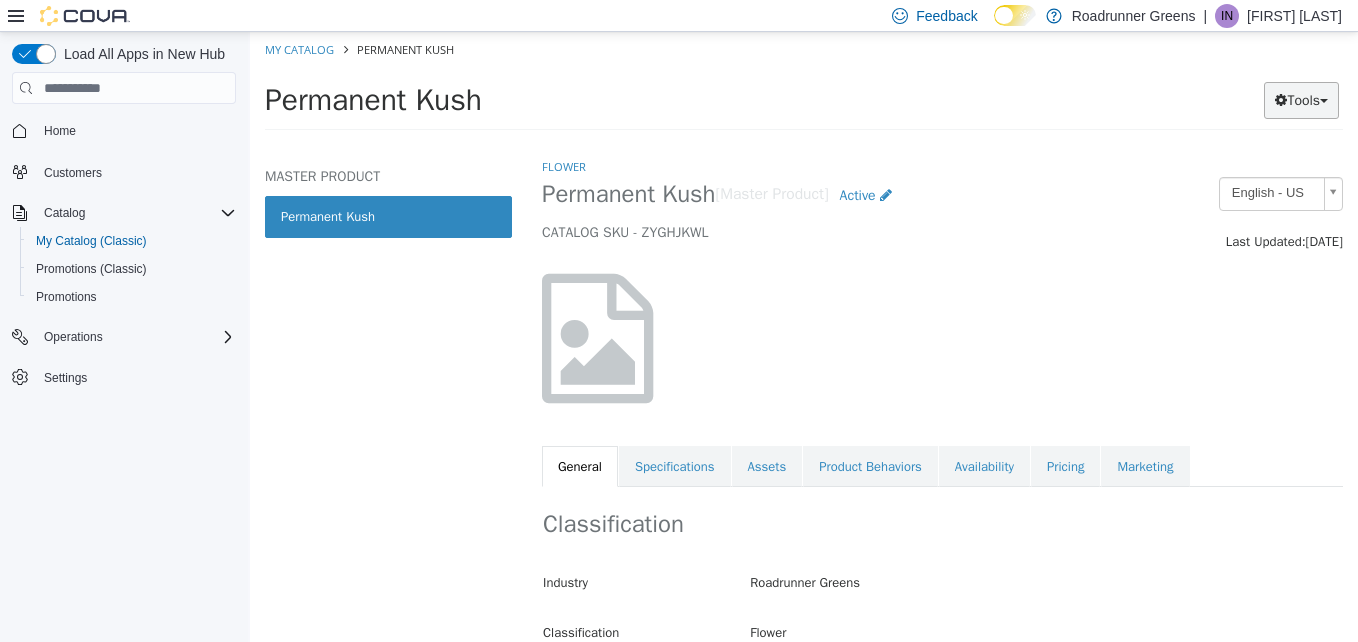 click on "Tools" at bounding box center (1301, 100) 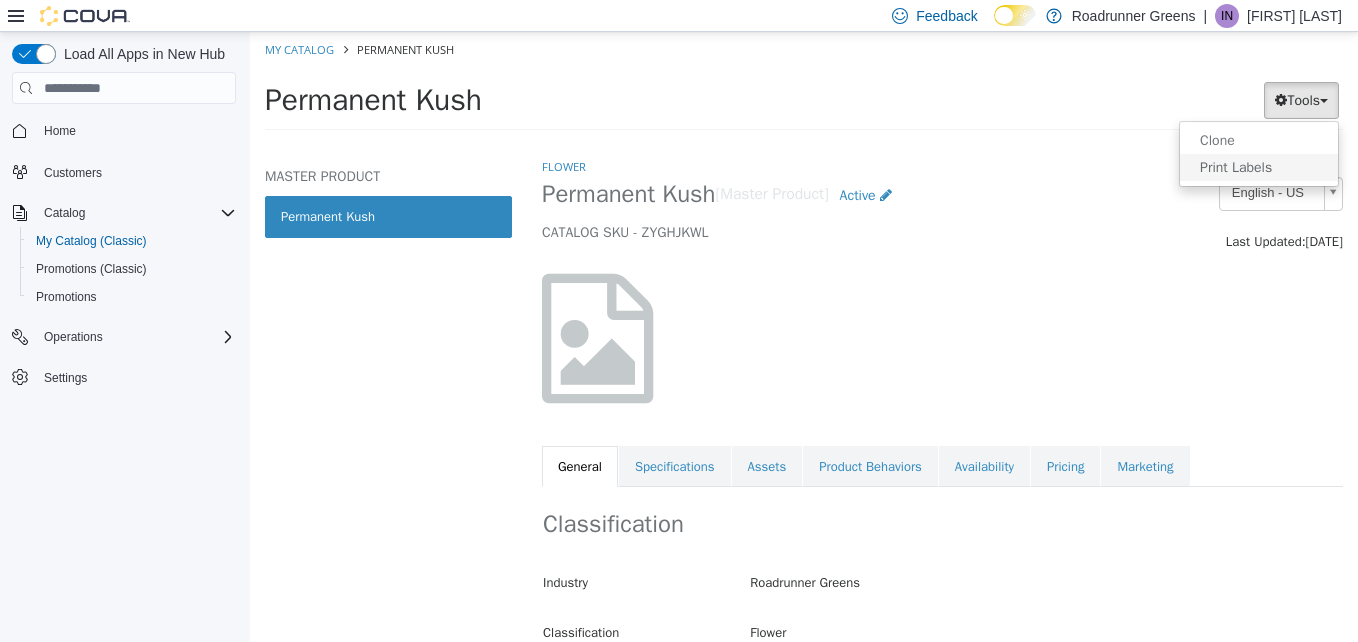 click on "Print Labels" at bounding box center [1259, 167] 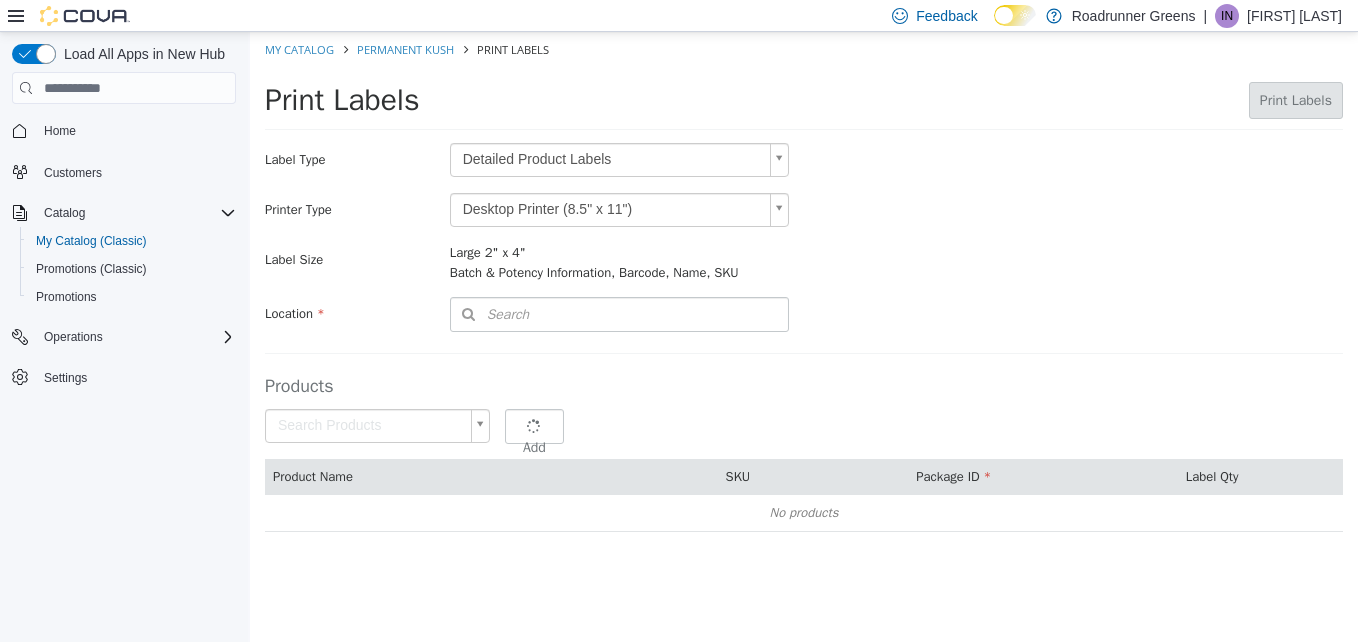 type 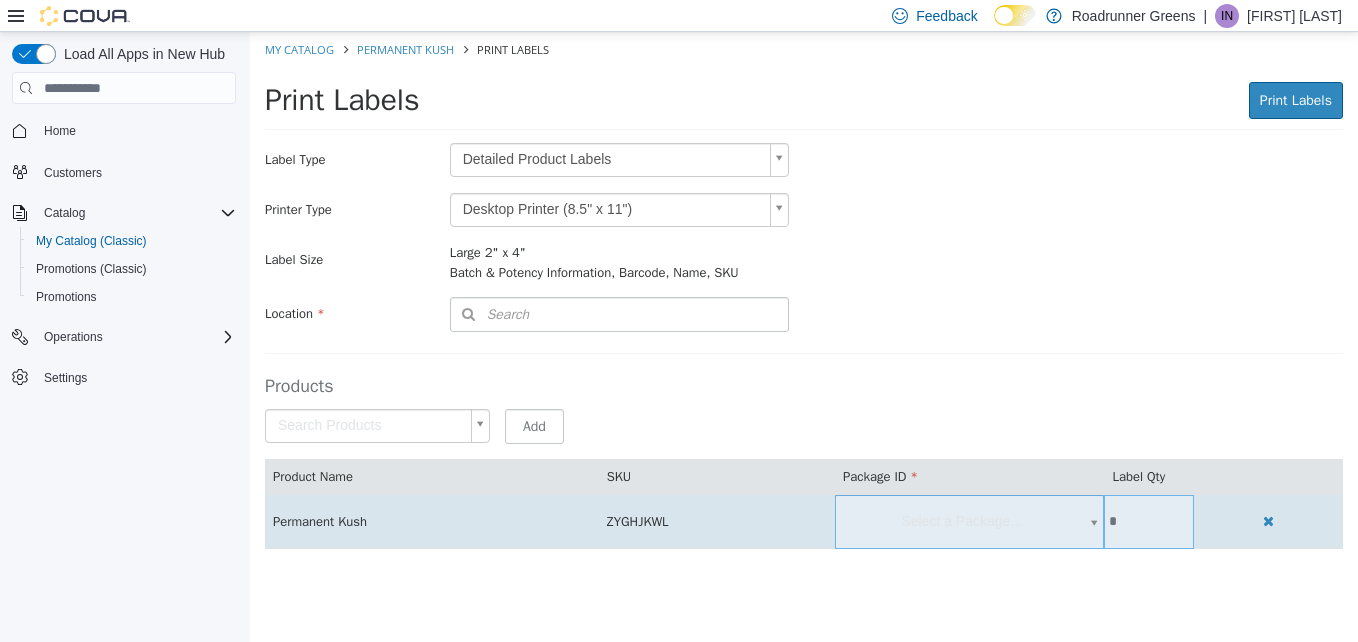 click on "Select a Package..." at bounding box center (970, 521) 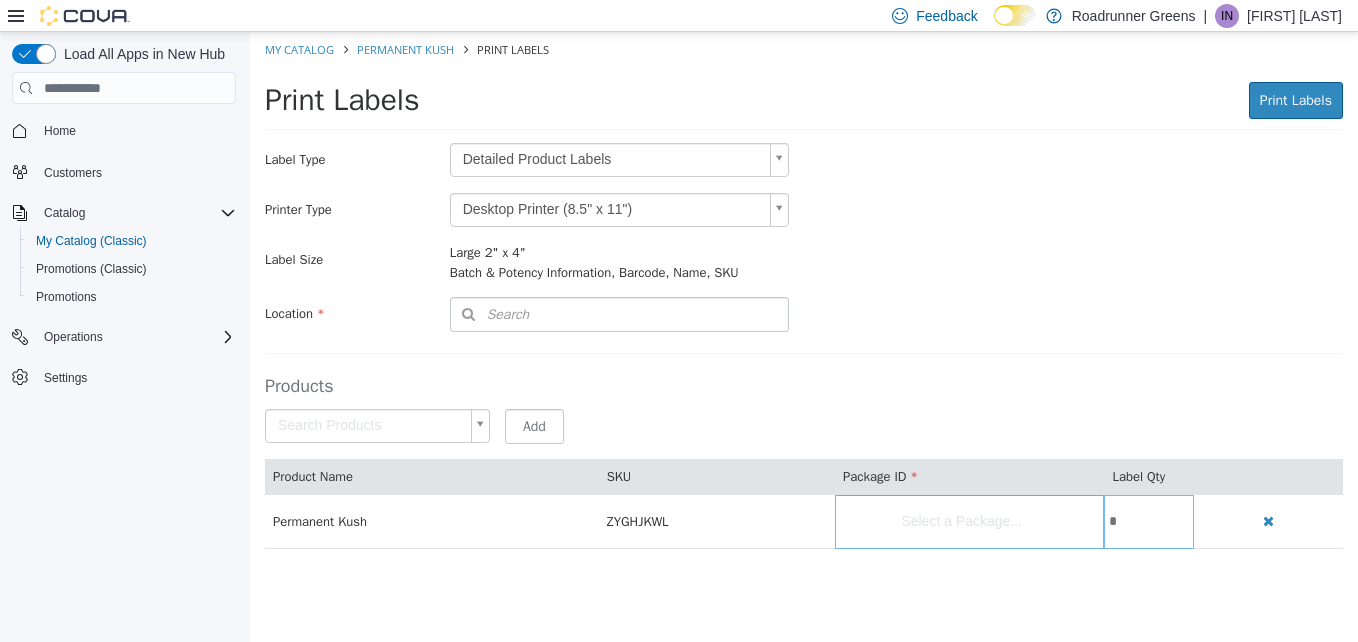 click on "Saving Bulk Changes...
×
My Catalog
Permanent Kush
Print Labels
Print Labels
Print Labels  Preparing Labels
Label Type     Detailed Product Labels                             * Printer Type     Desktop Printer (8.5" x 11")                             * Label Size Large 2" x 4" Batch & Potency Information, Barcode, Name, SKU Include Price Location Search Type 3 or more characters or browse       Roadrunner Greens     (1)         [STREET_ADDRESS]         Products     Search Products                                 Select a Package...                             Add Product Name SKU Package ID Label Qty Permanent Kush ZYGHJKWL     Select a Package...                             *" at bounding box center [804, 301] 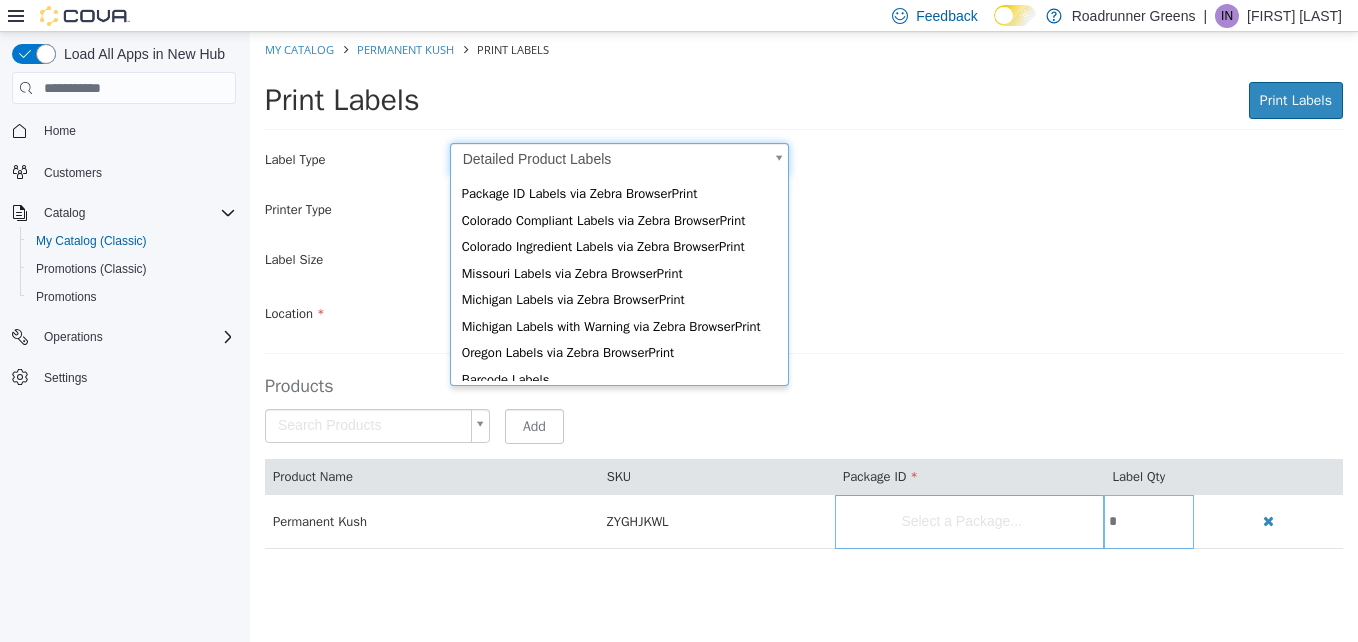 scroll, scrollTop: 51, scrollLeft: 0, axis: vertical 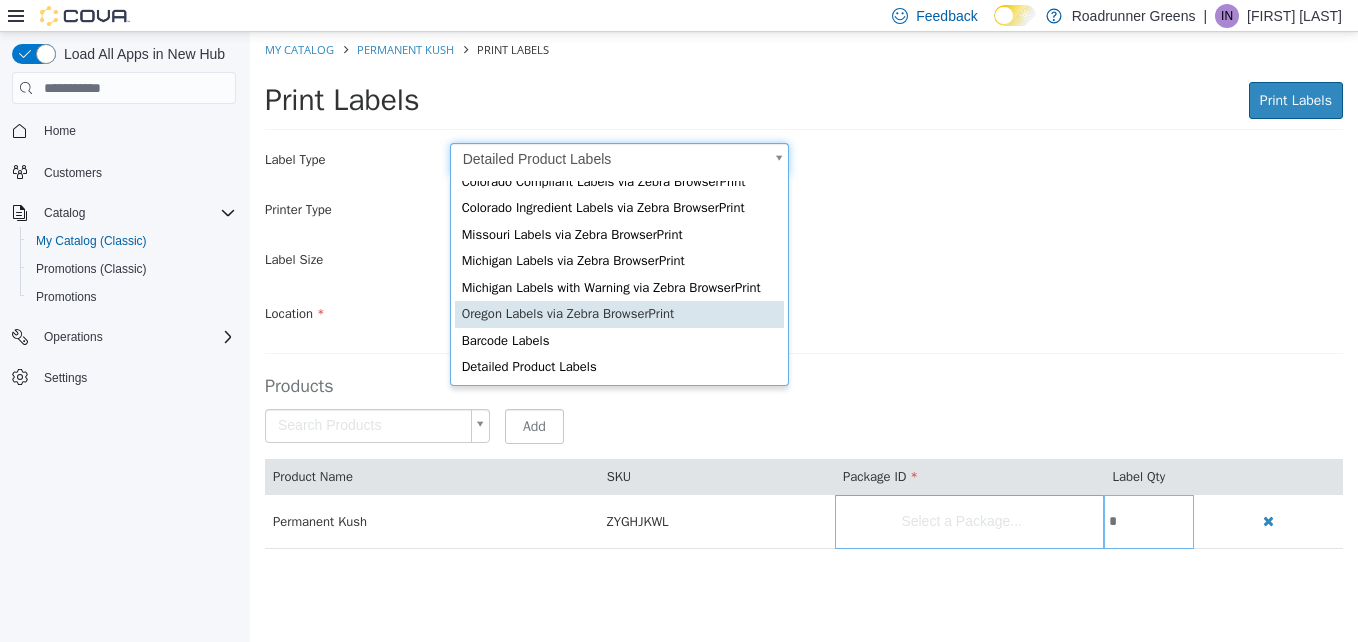 type on "*" 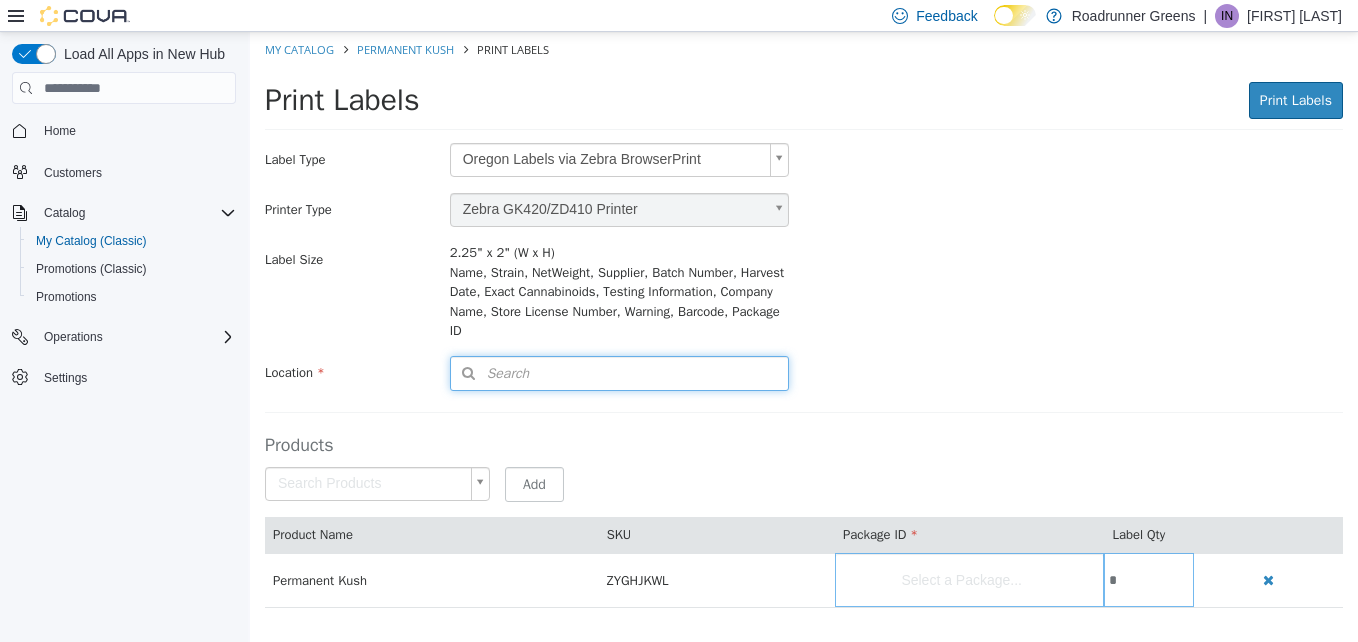 click on "Search" at bounding box center [619, 373] 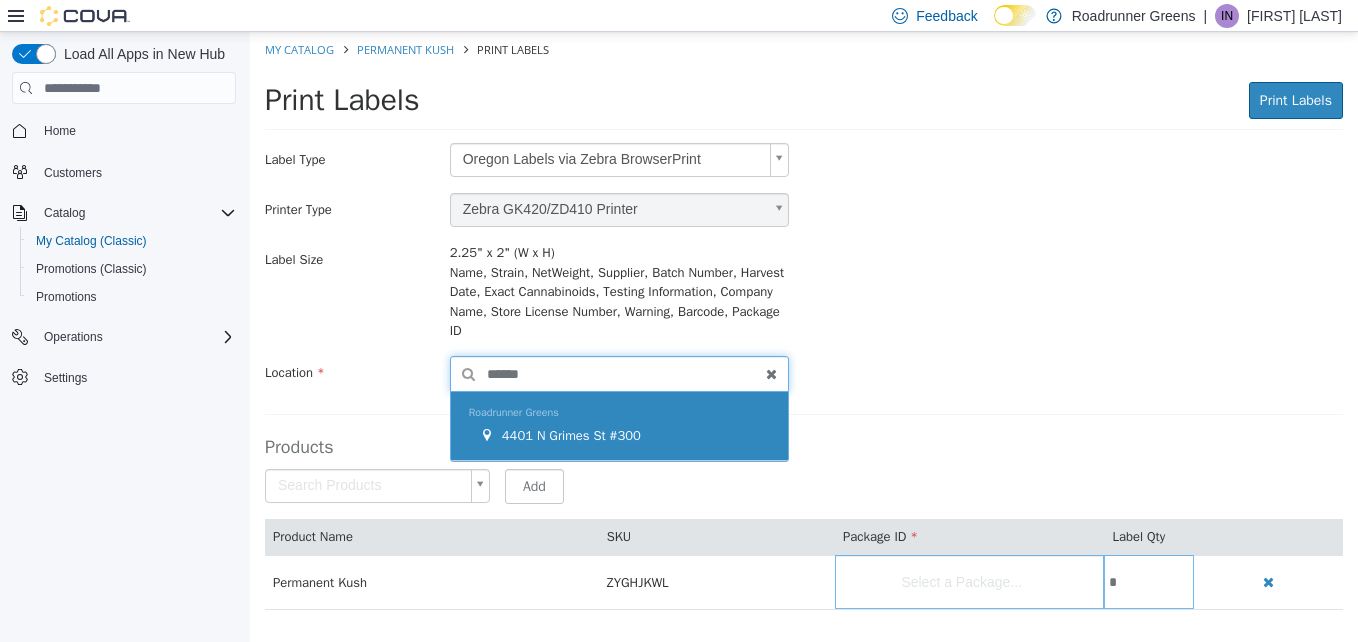 type on "******" 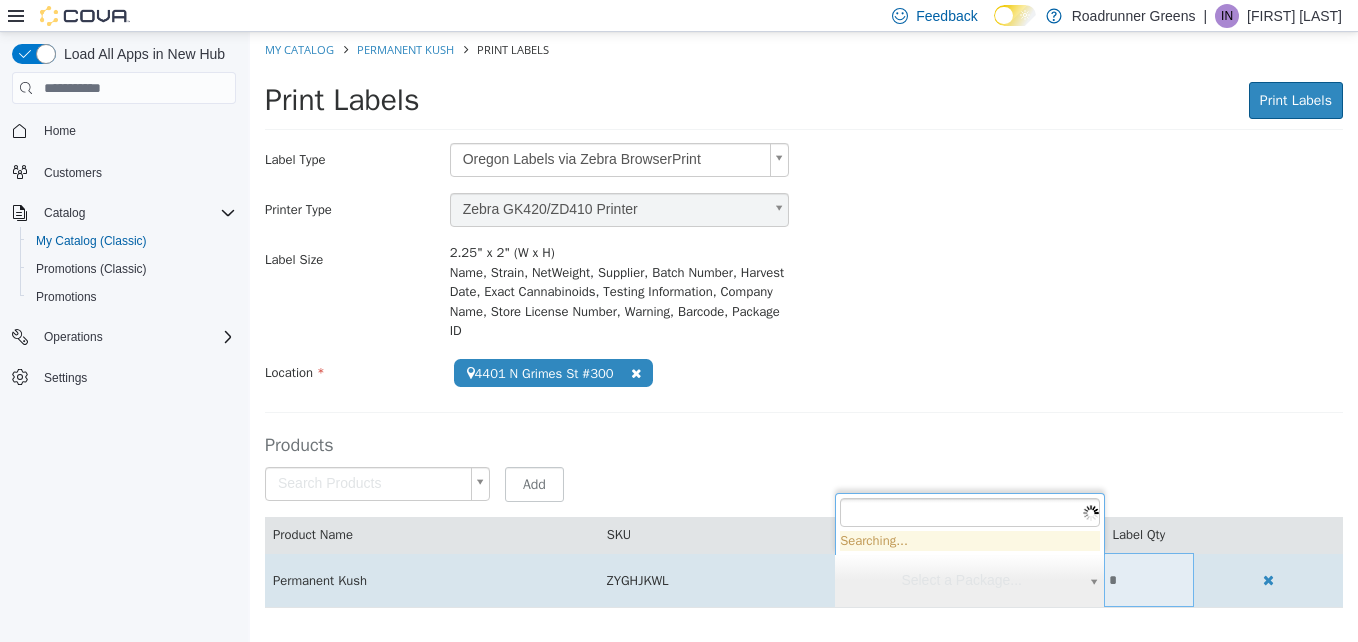 click on "**********" at bounding box center [804, 330] 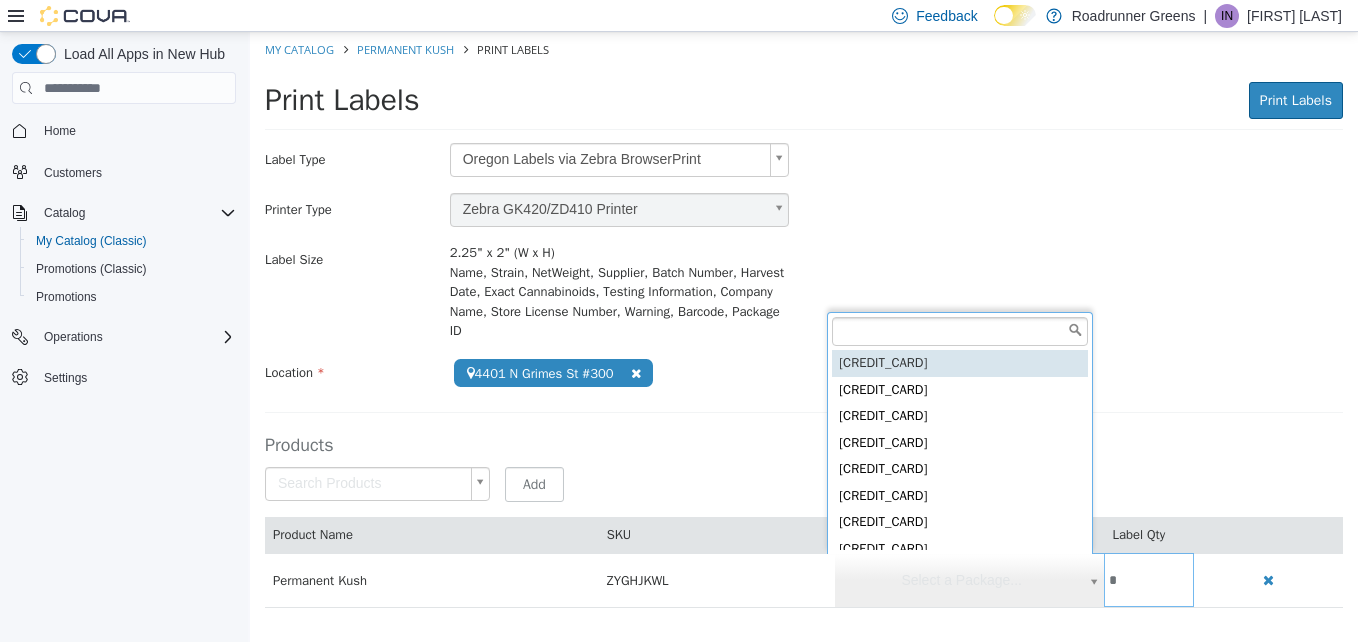 scroll, scrollTop: 5, scrollLeft: 0, axis: vertical 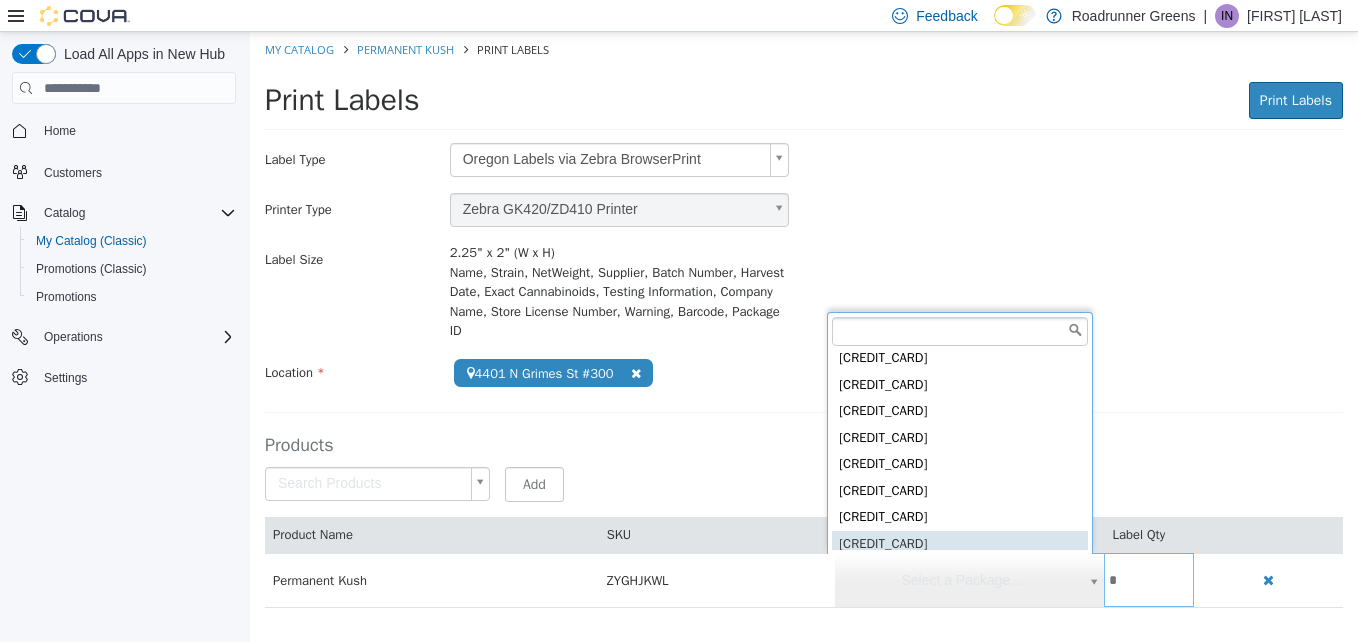 type on "**********" 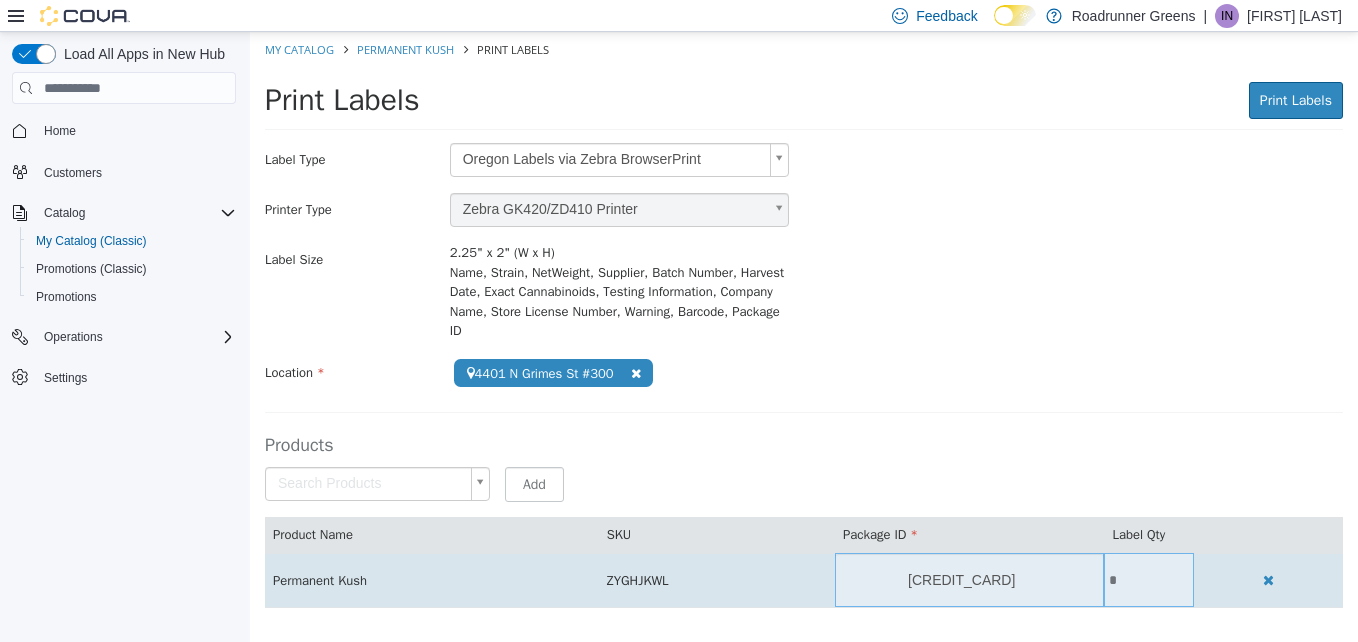 click on "*" at bounding box center (1149, 580) 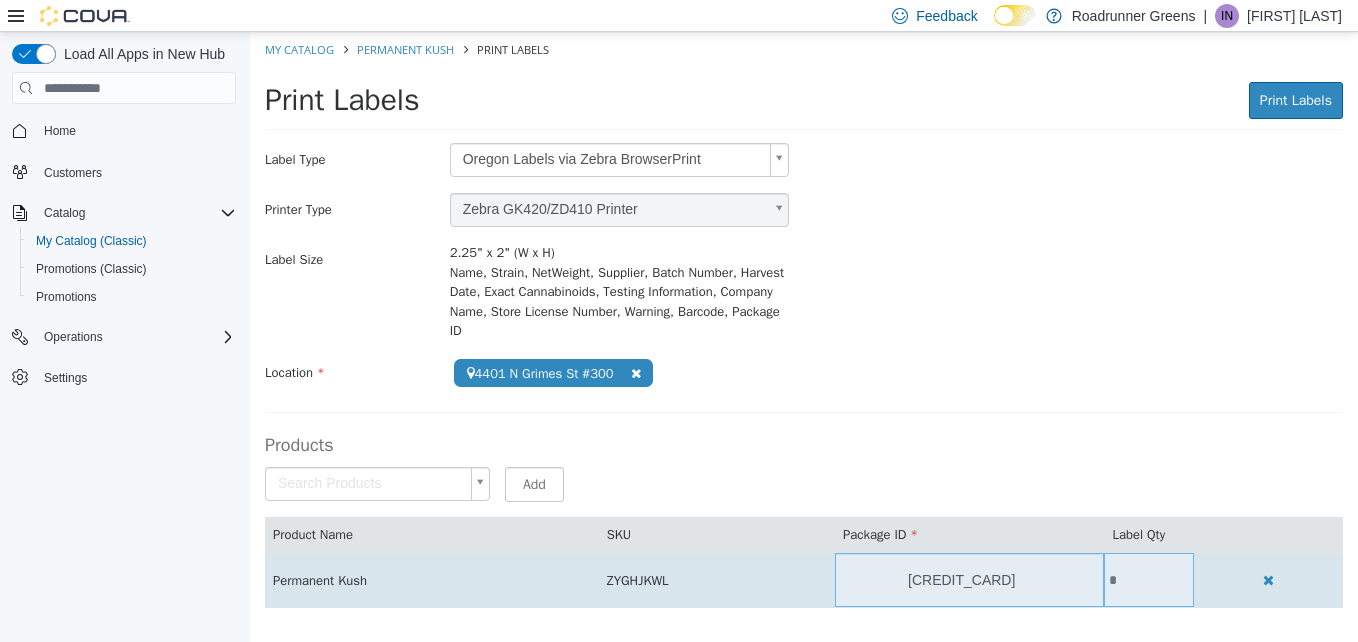 click on "*" at bounding box center [1149, 580] 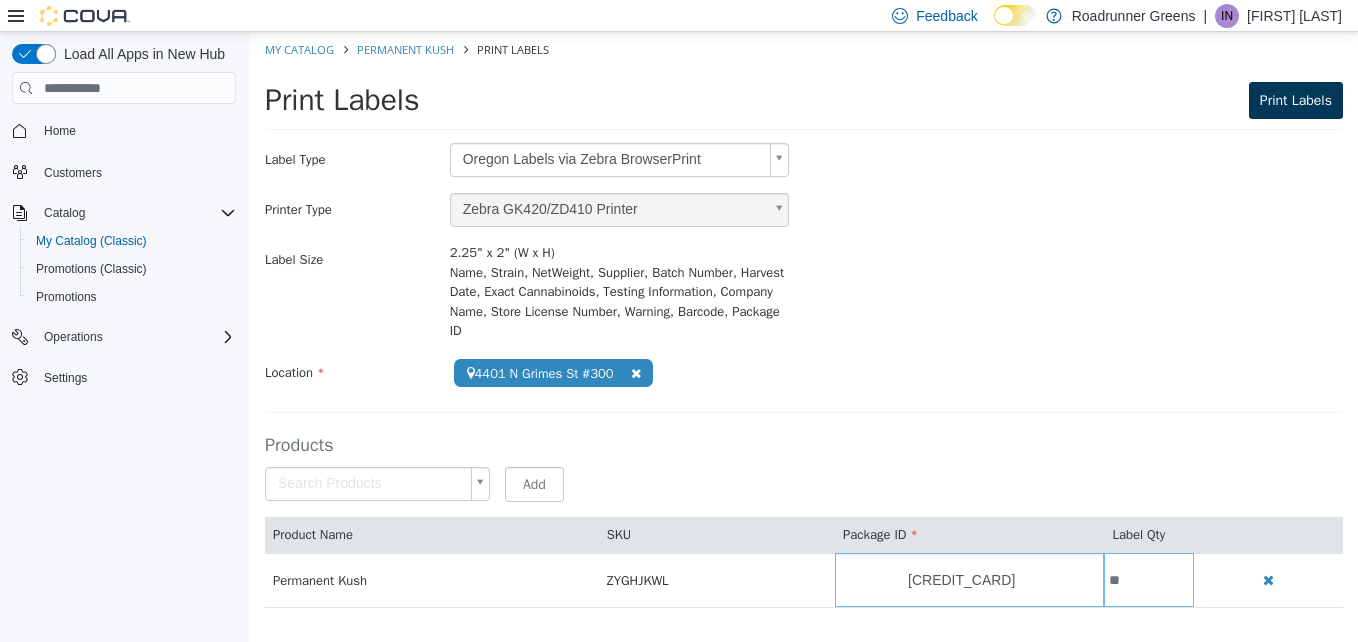 type on "**" 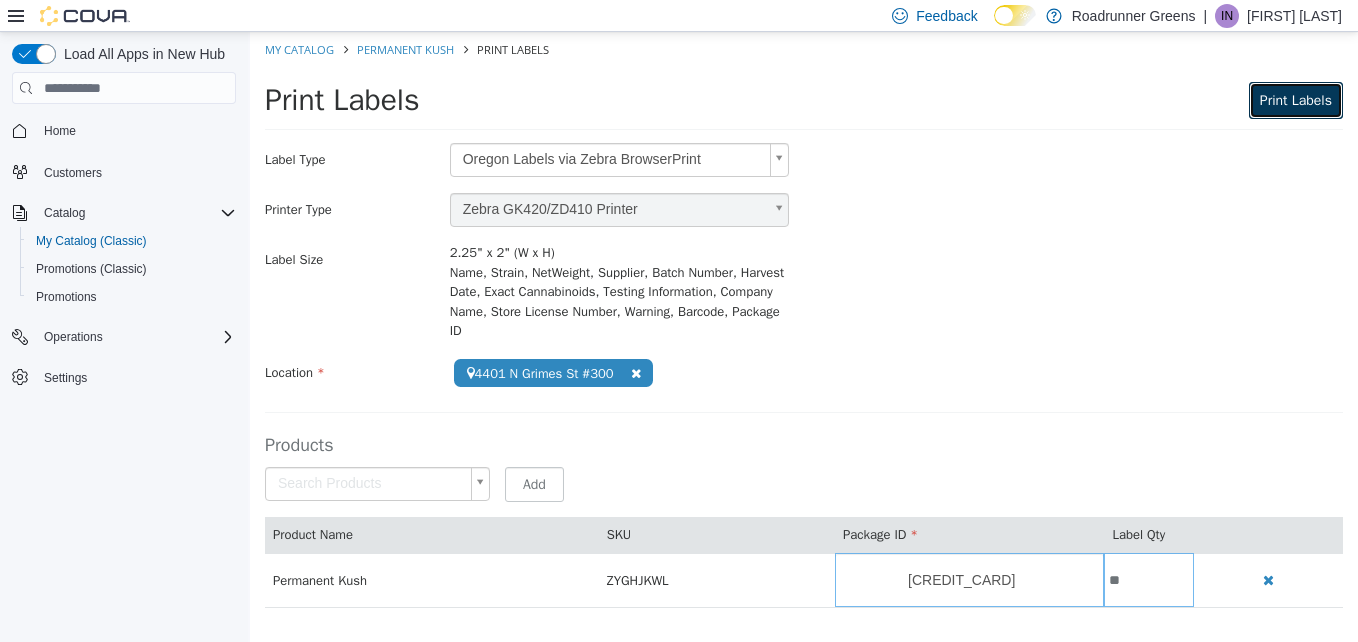 click on "Print Labels" at bounding box center [1296, 100] 